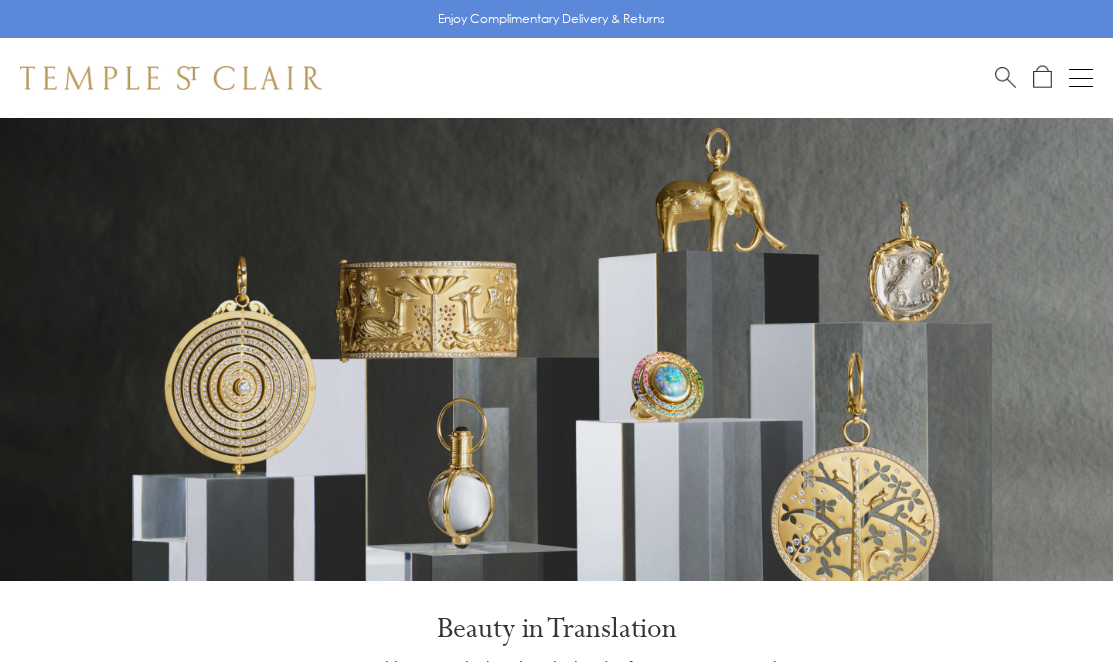 scroll, scrollTop: 0, scrollLeft: 0, axis: both 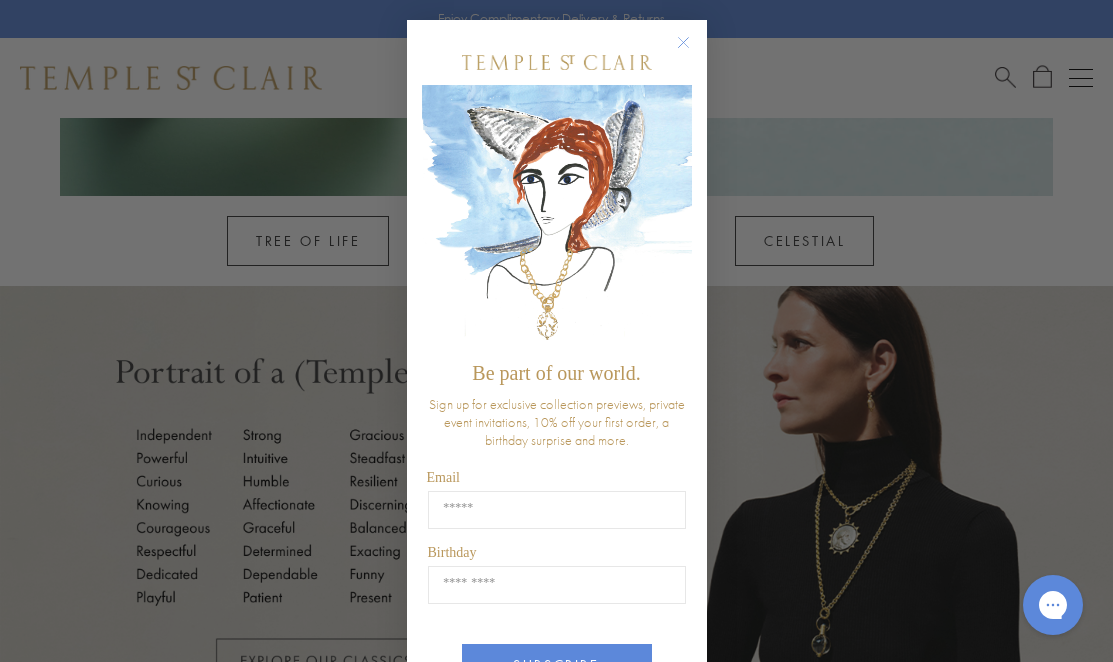 click 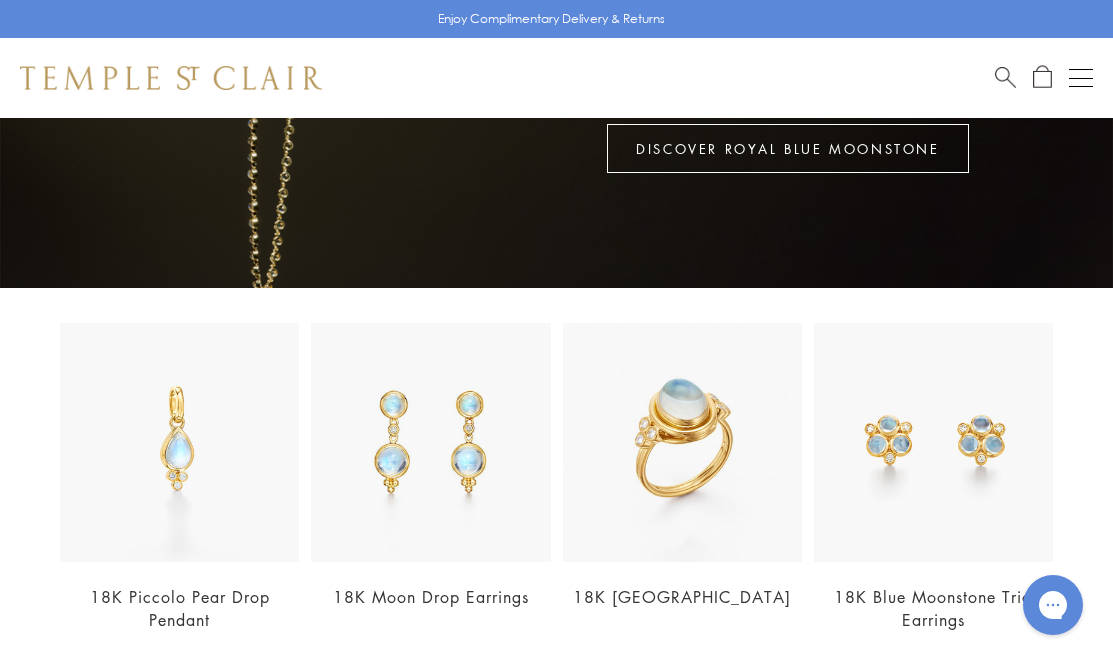scroll, scrollTop: 3371, scrollLeft: 0, axis: vertical 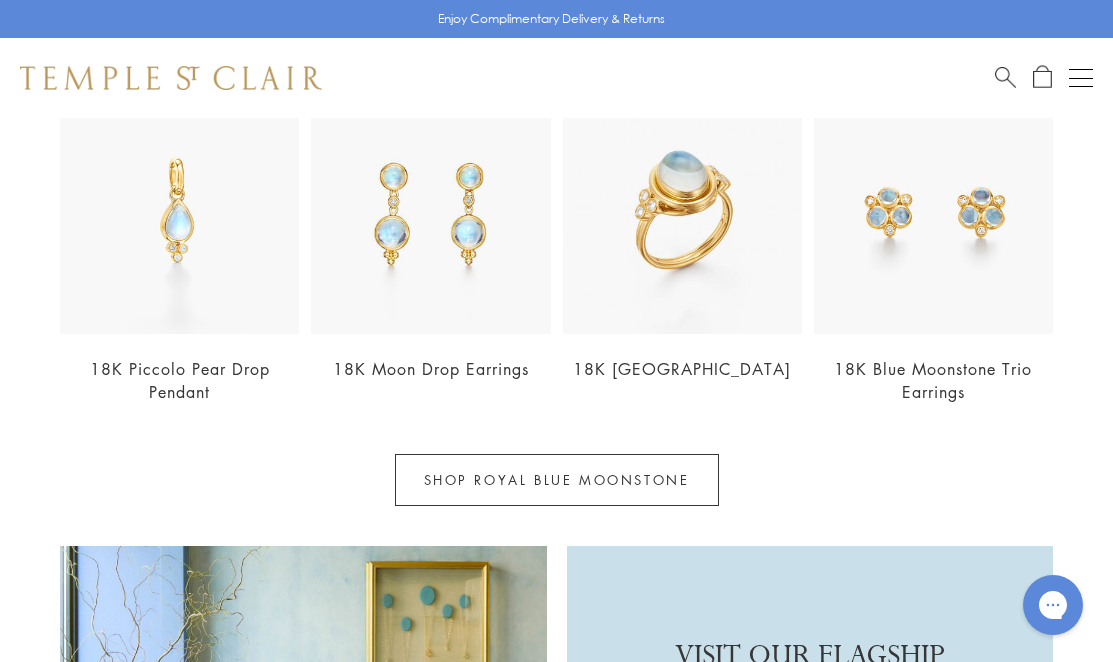 click on "SHOP ROYAL BLUE MOONSTONE" at bounding box center [557, 480] 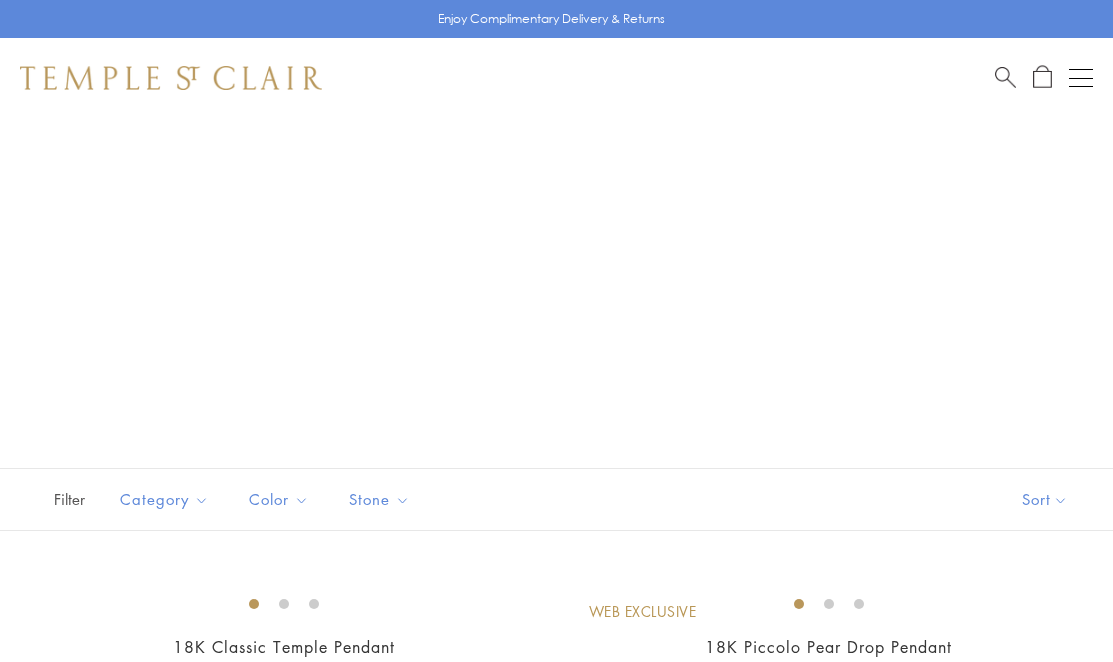 scroll, scrollTop: 0, scrollLeft: 0, axis: both 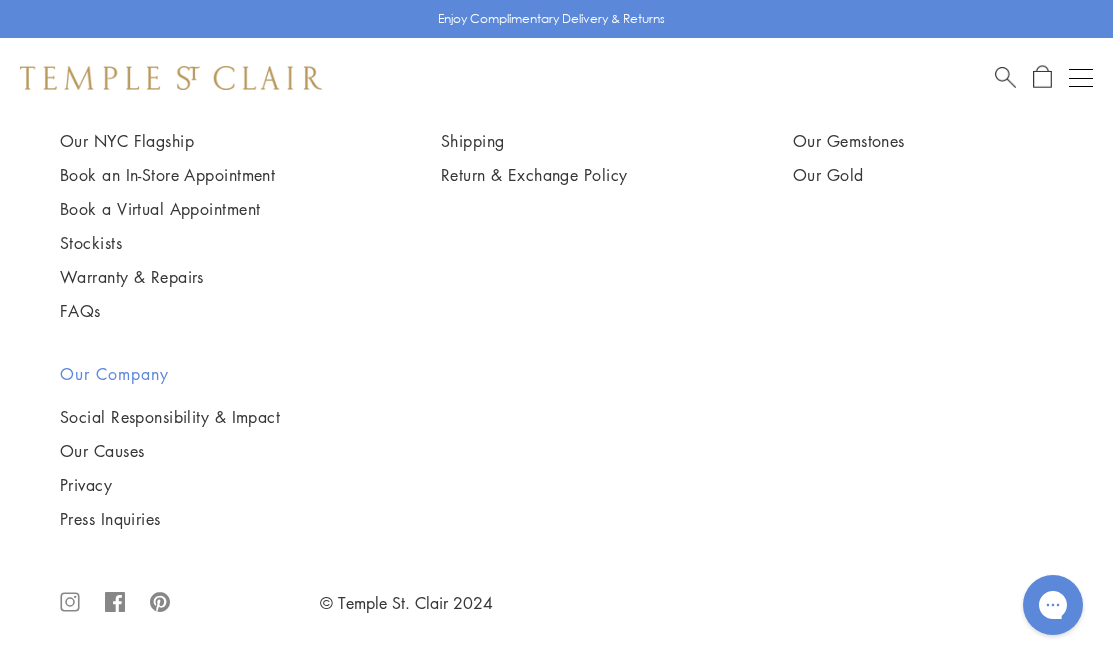 click on "2" at bounding box center (558, -377) 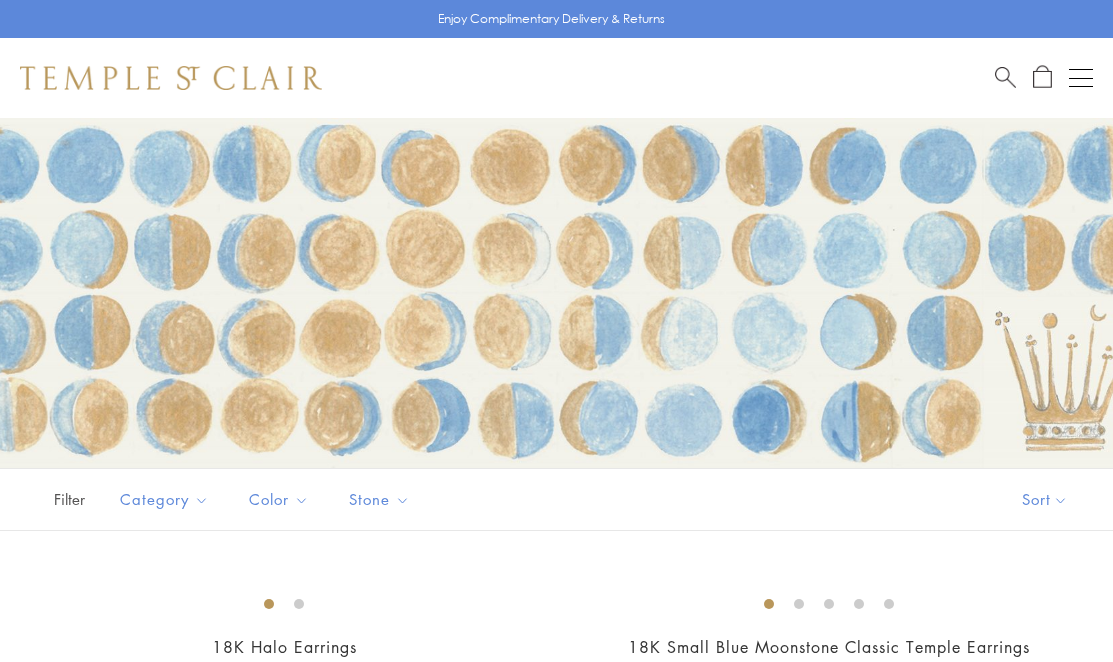 scroll, scrollTop: 0, scrollLeft: 0, axis: both 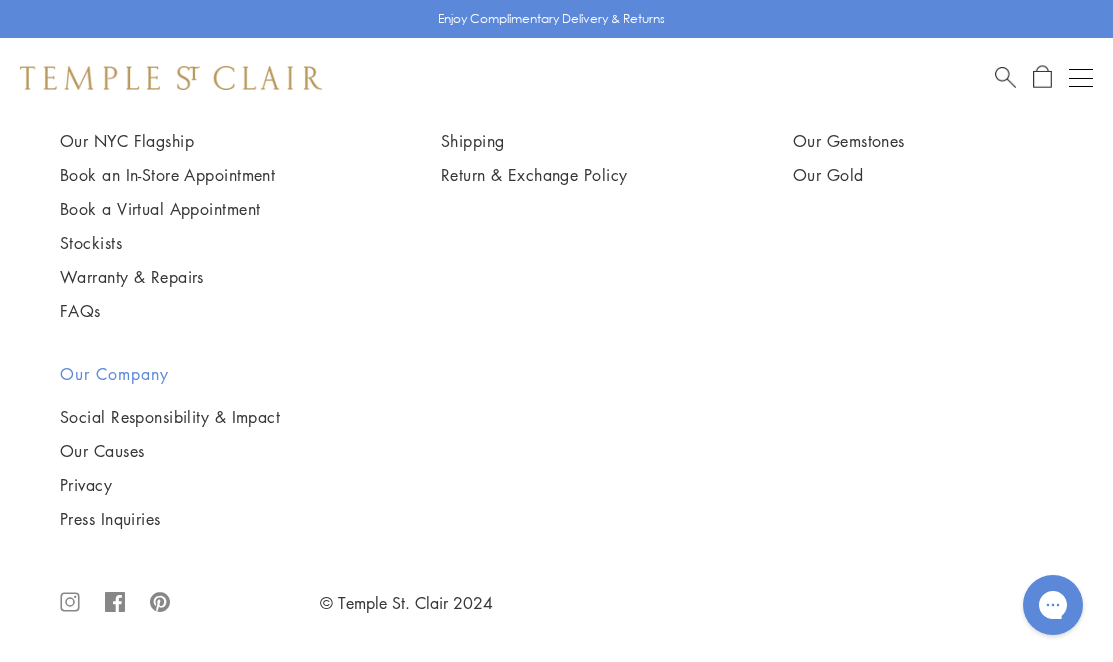 click on "1" at bounding box center (556, -377) 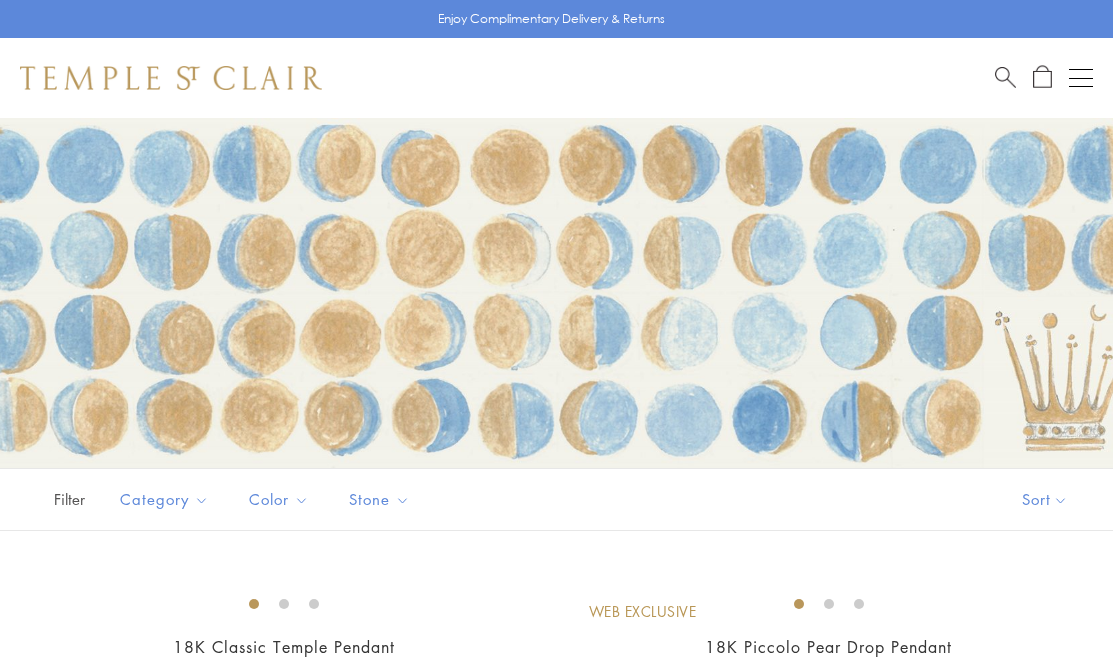 scroll, scrollTop: 0, scrollLeft: 0, axis: both 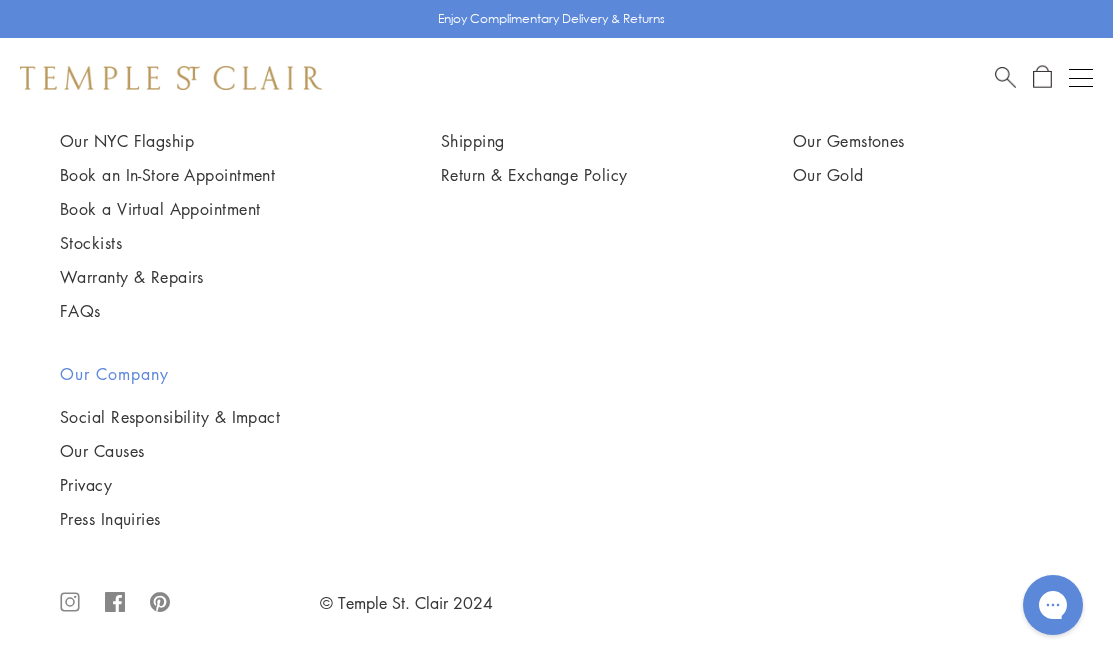 click at bounding box center (0, 0) 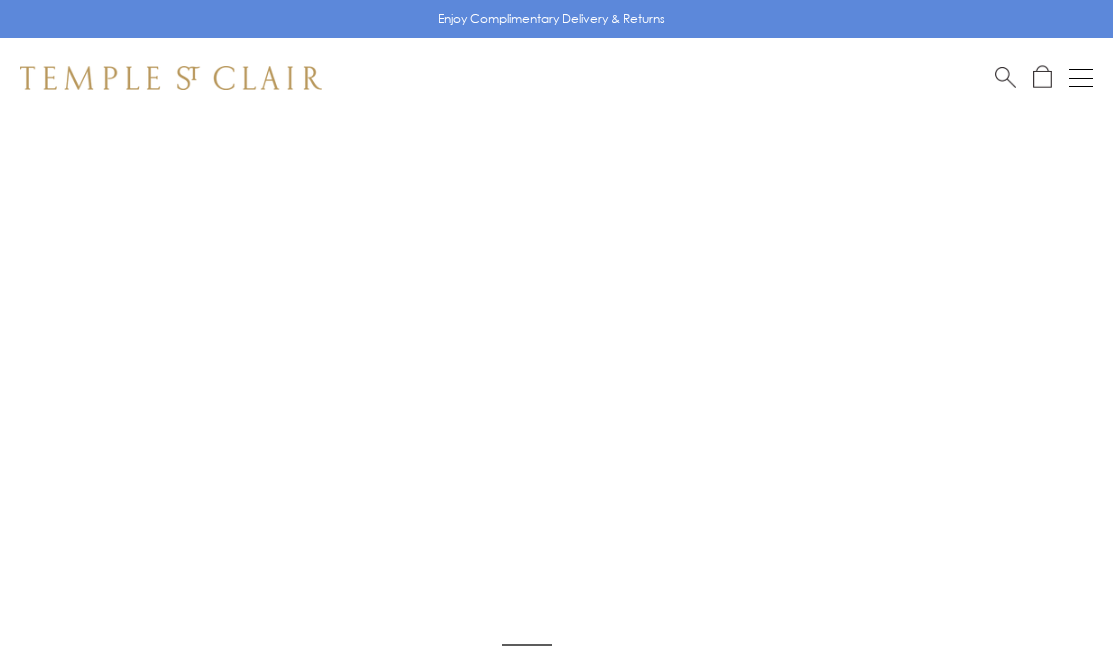 scroll, scrollTop: 50, scrollLeft: 0, axis: vertical 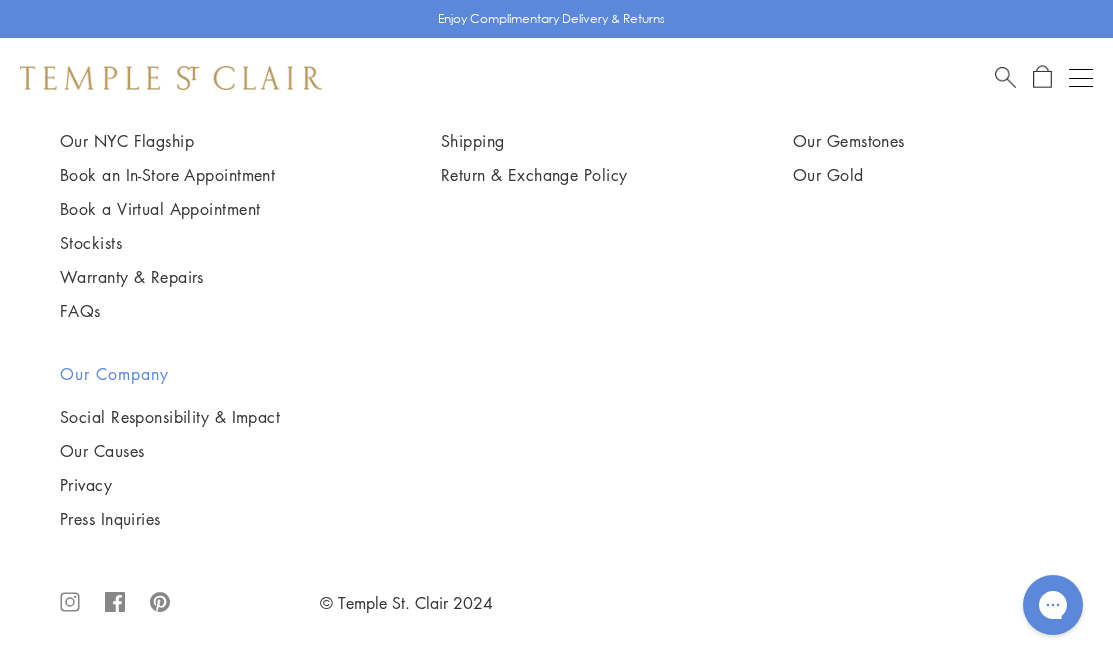 click on "Add to bag" at bounding box center (522, -1958) 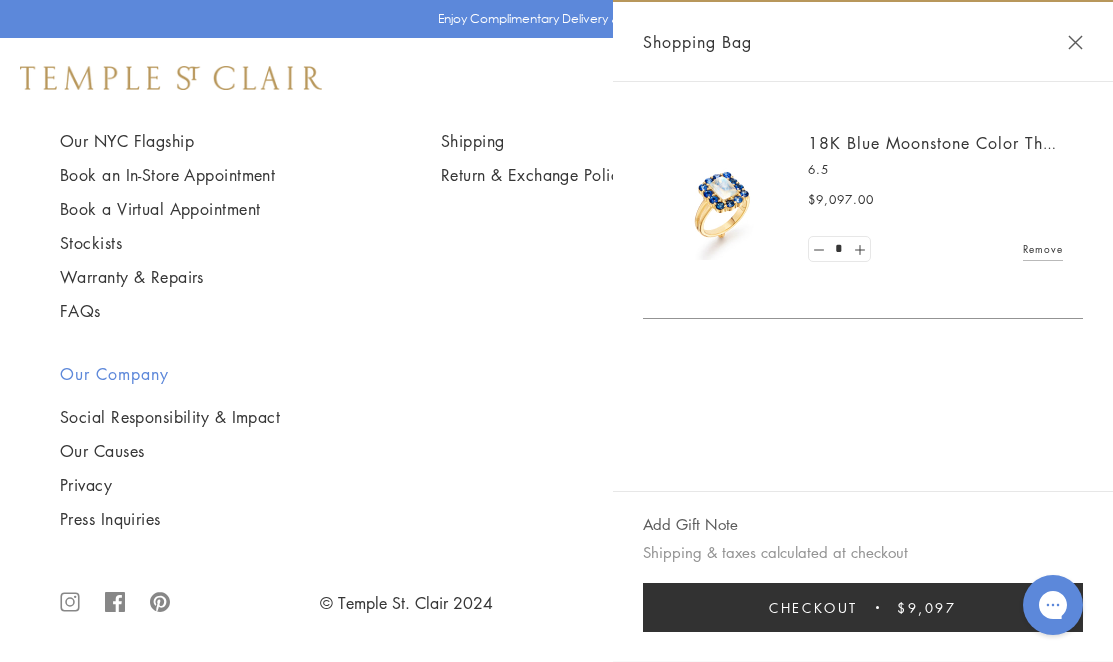 click on "Checkout" at bounding box center (813, 607) 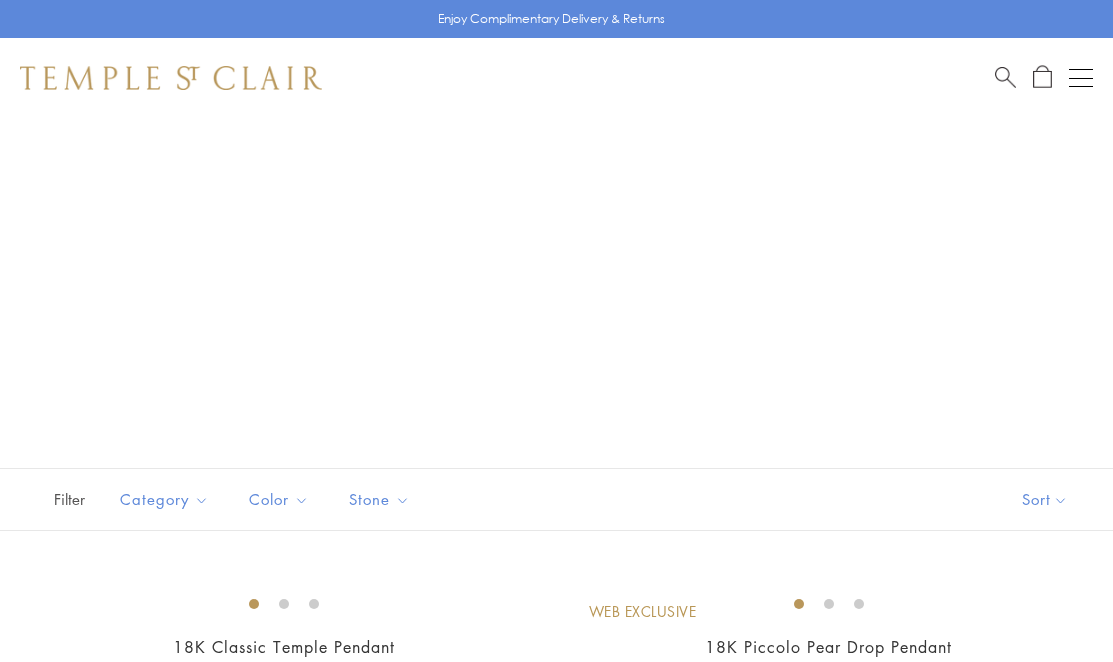 scroll, scrollTop: 13823, scrollLeft: 0, axis: vertical 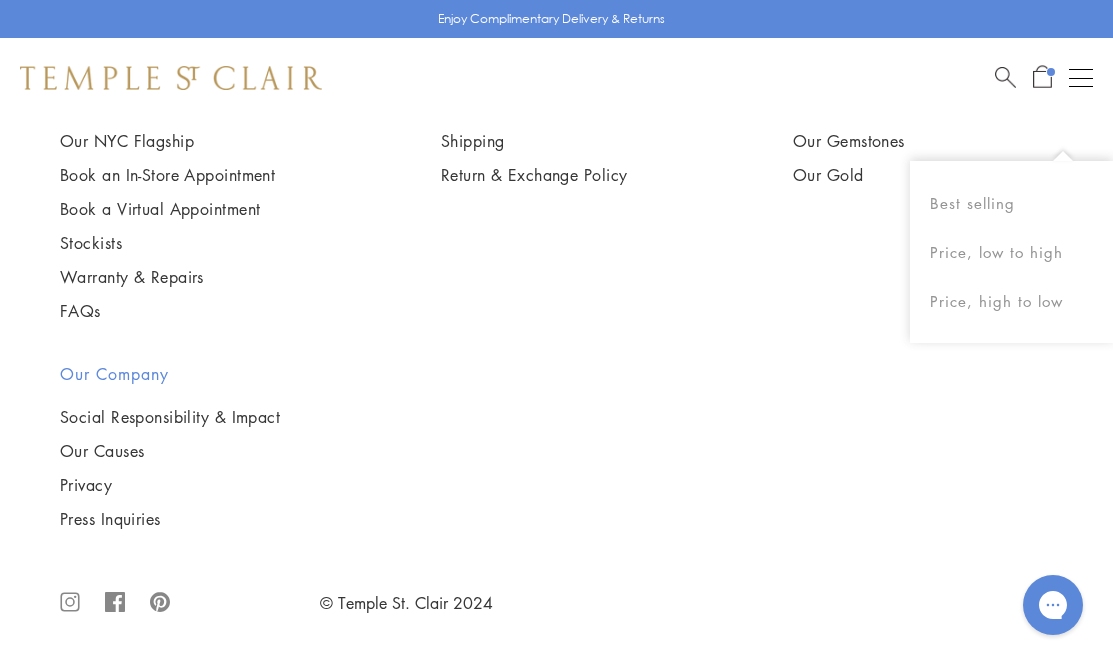 click on "Shop Shop
Categories Amulets   Pendants & Charms   Lockets   Chains & Leather Cords   Earrings   Rings   Bracelets & Bangles   Necklaces   Books & Notebooks   View All   Collections Rock Crystal Amulet   Angels   Color Theory   Celestial   Tree of Life   Royal Blue Moonstone   Zodiac   Featured Travel Jewels   New Arrivals   S25 Fiori Collection   Our Exclusive Jewels   Jewels to Personalize   Limited Edition Jewels   Sassini Rings   Temple Classics   Temple St. Clair x Big Life Foundation    Curated for you
Temple Convertible Charm Bracelet Shop Now" at bounding box center (556, 78) 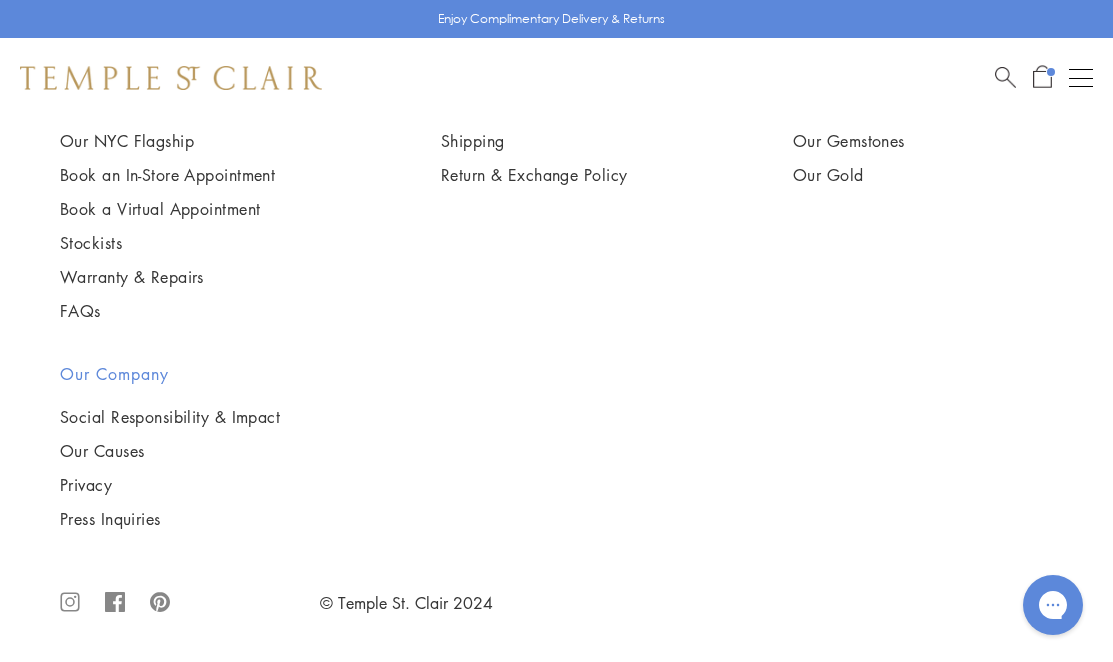 click at bounding box center [1042, 76] 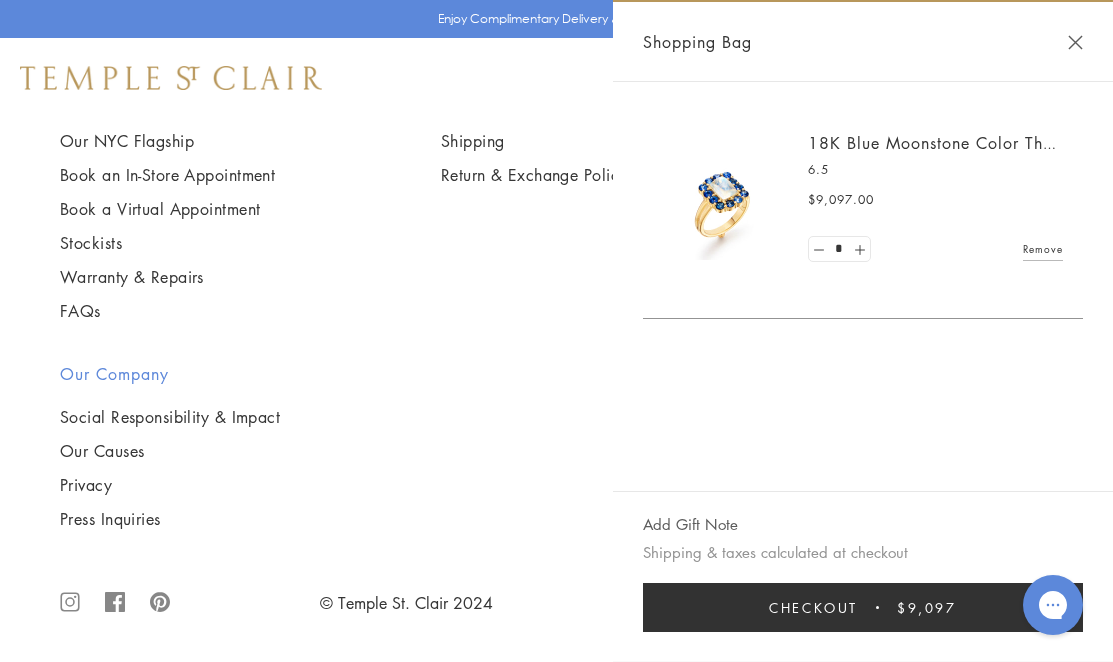 click at bounding box center [723, 200] 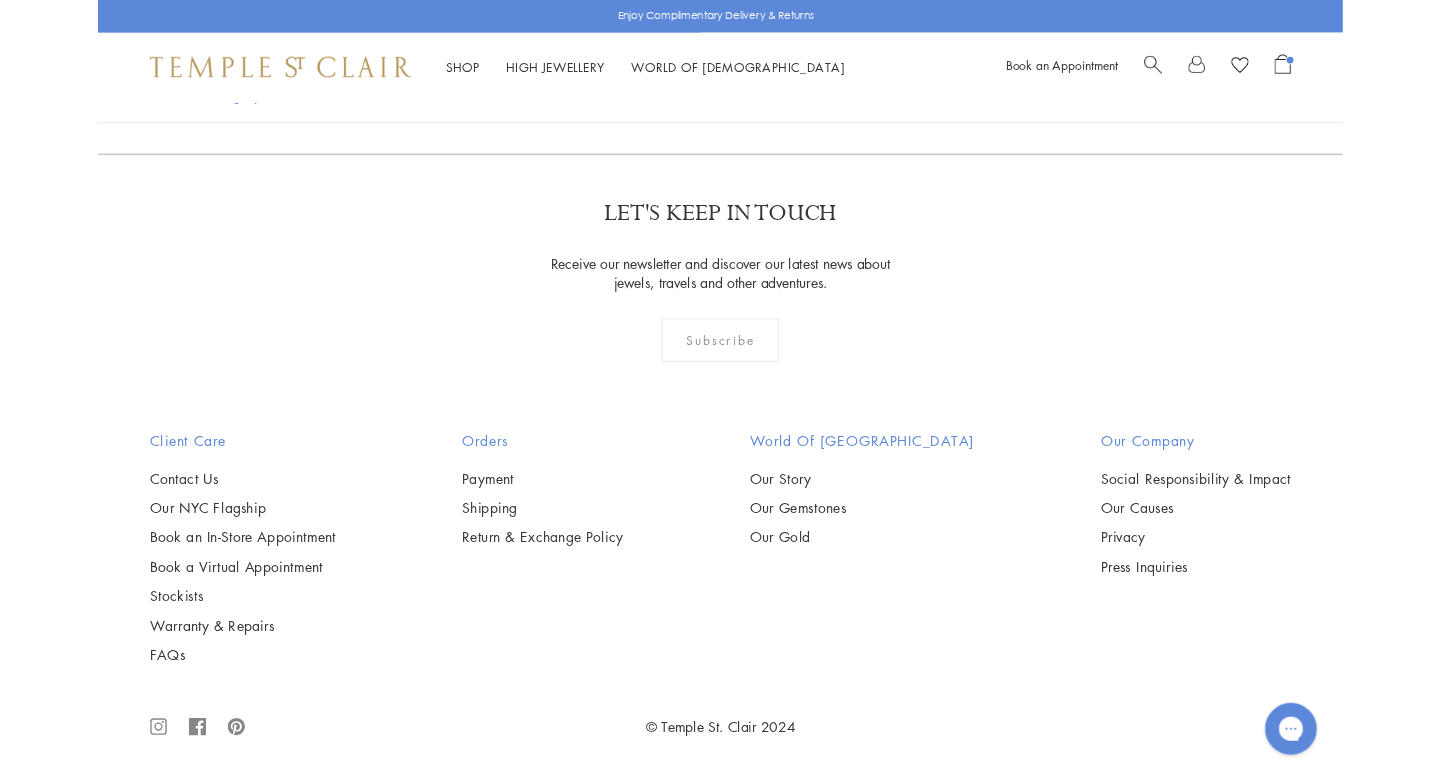 scroll, scrollTop: 10705, scrollLeft: 0, axis: vertical 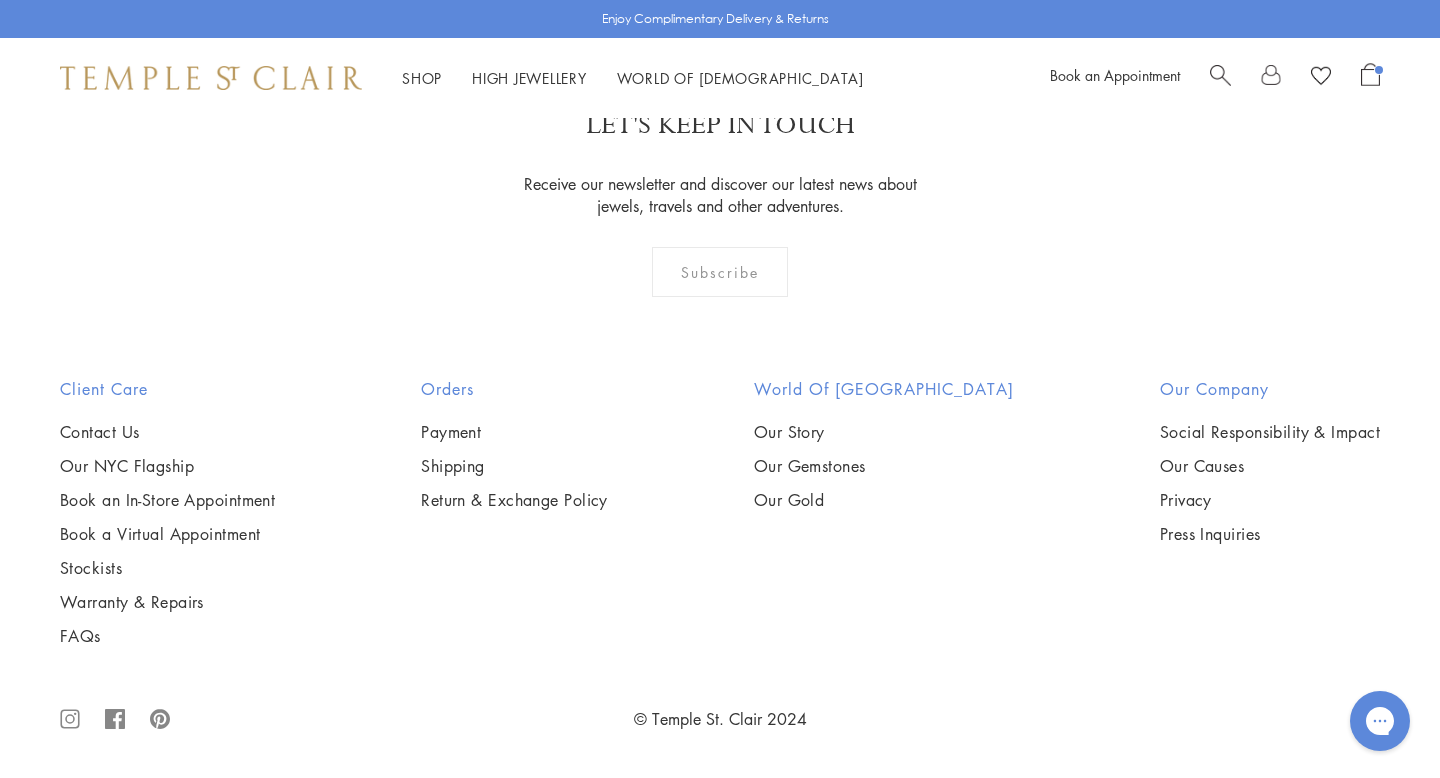 click at bounding box center [0, 0] 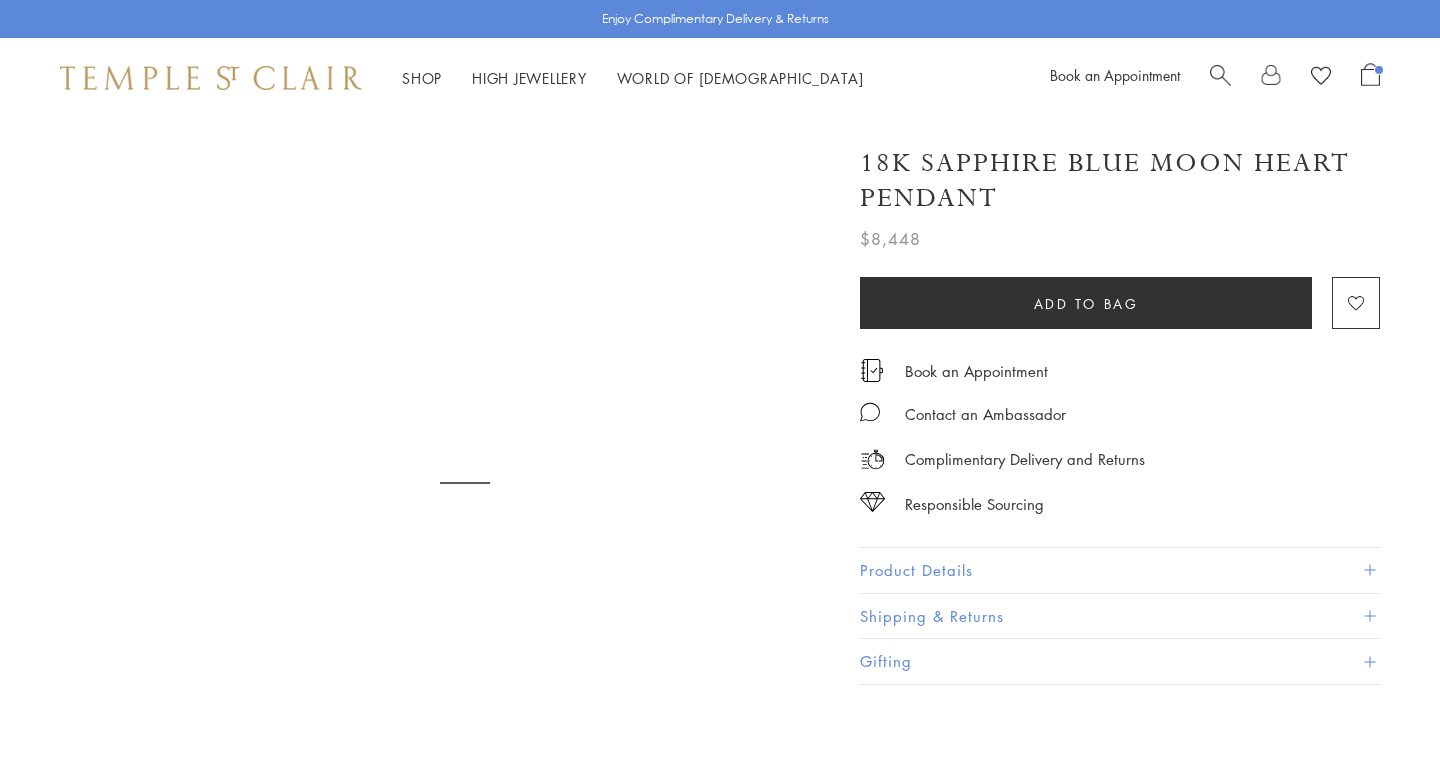 scroll, scrollTop: 0, scrollLeft: 0, axis: both 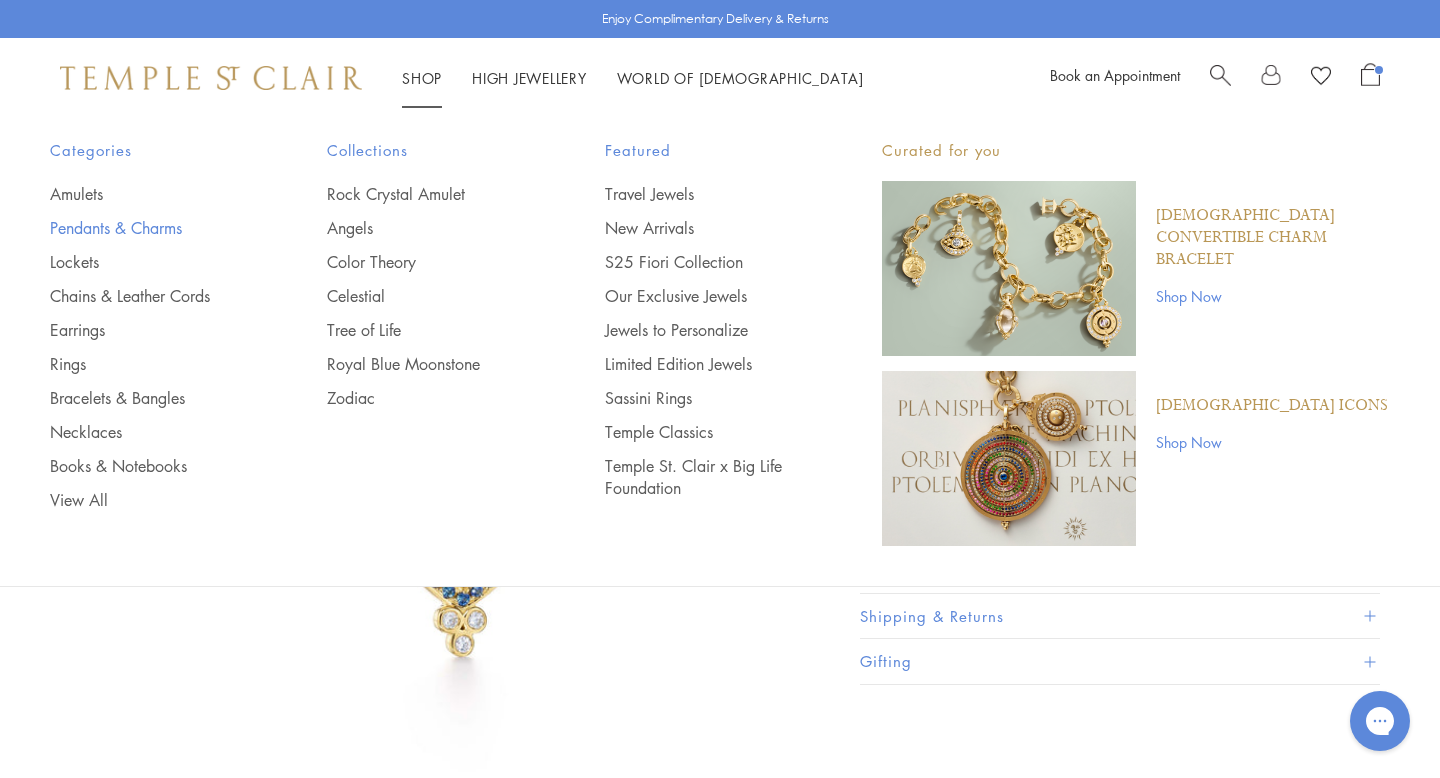 click on "Pendants & Charms" at bounding box center (148, 228) 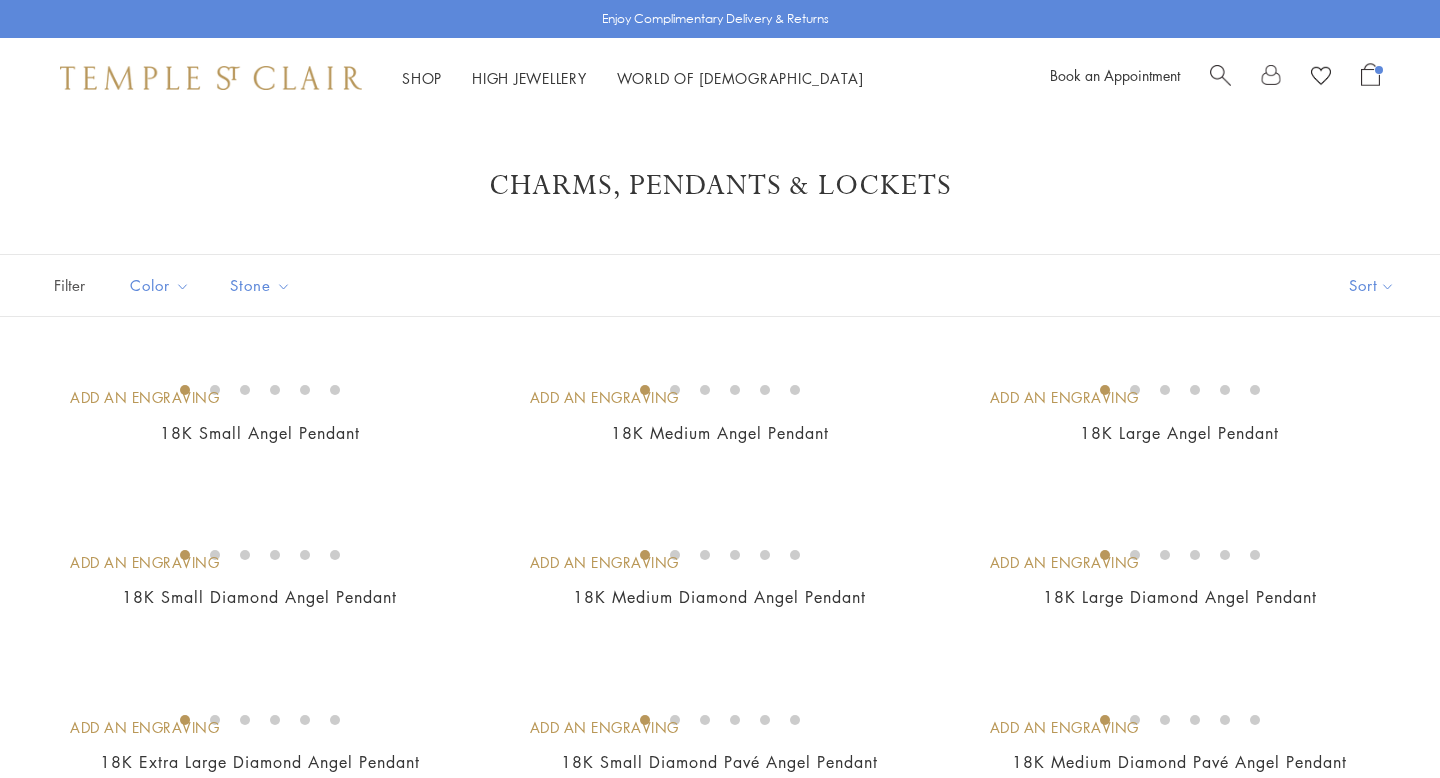 scroll, scrollTop: 0, scrollLeft: 0, axis: both 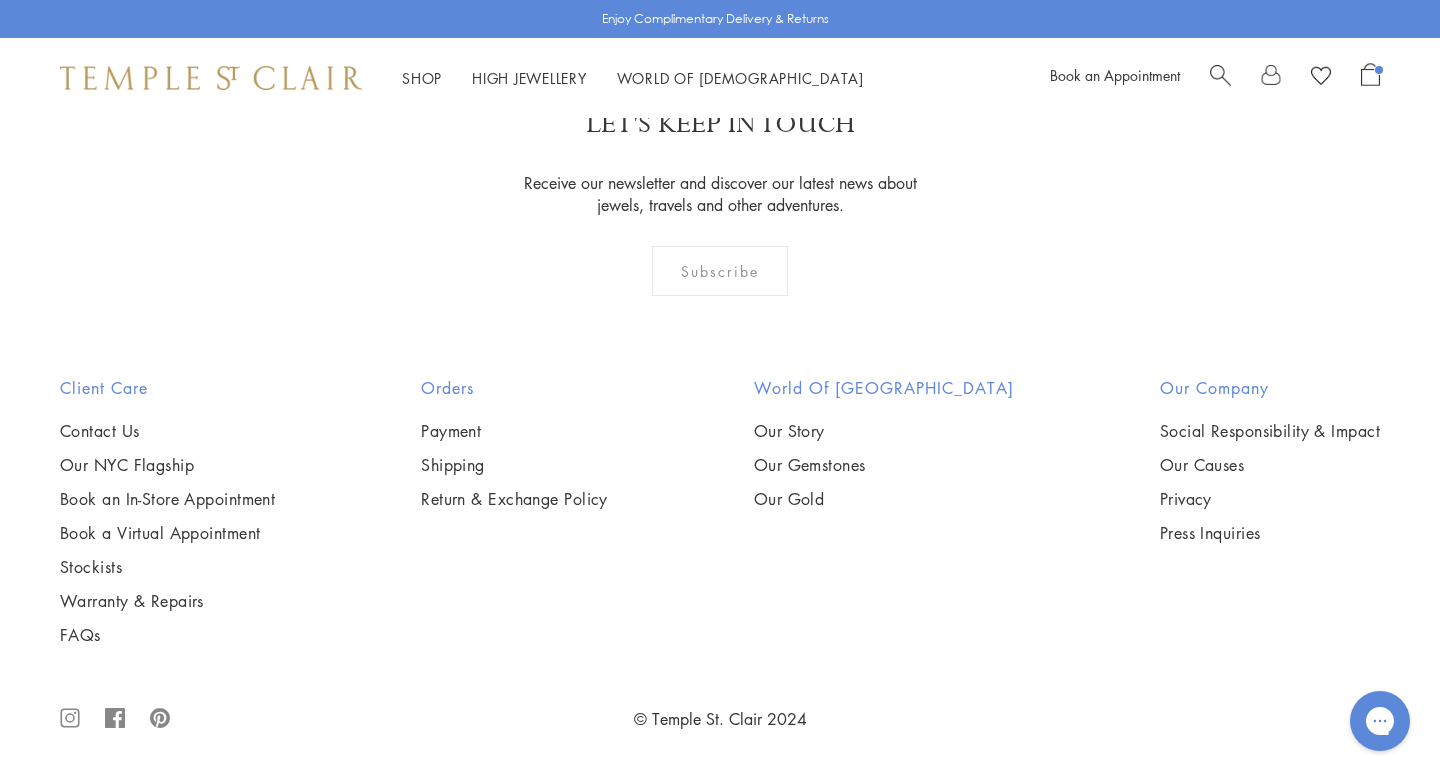 click on "2" at bounding box center (688, -53) 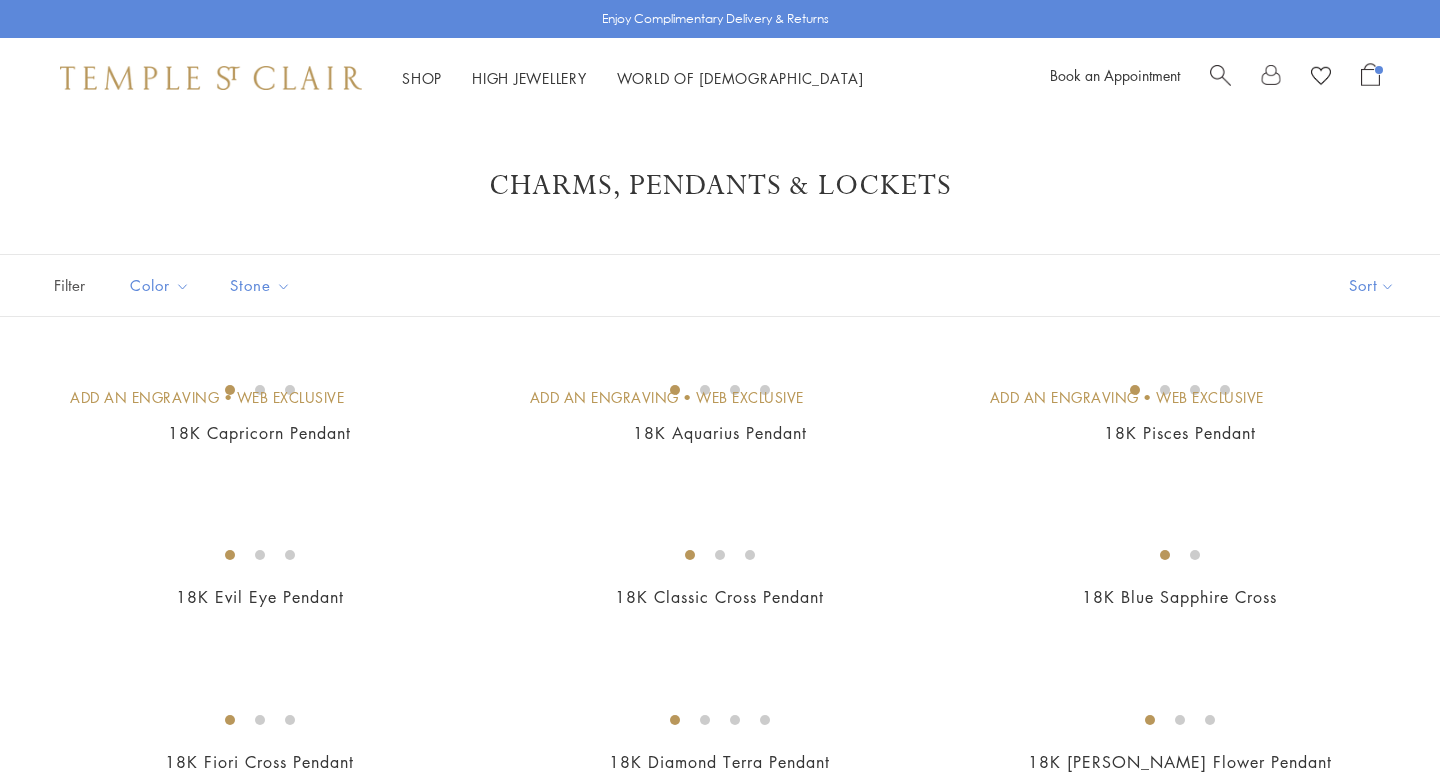 scroll, scrollTop: 0, scrollLeft: 0, axis: both 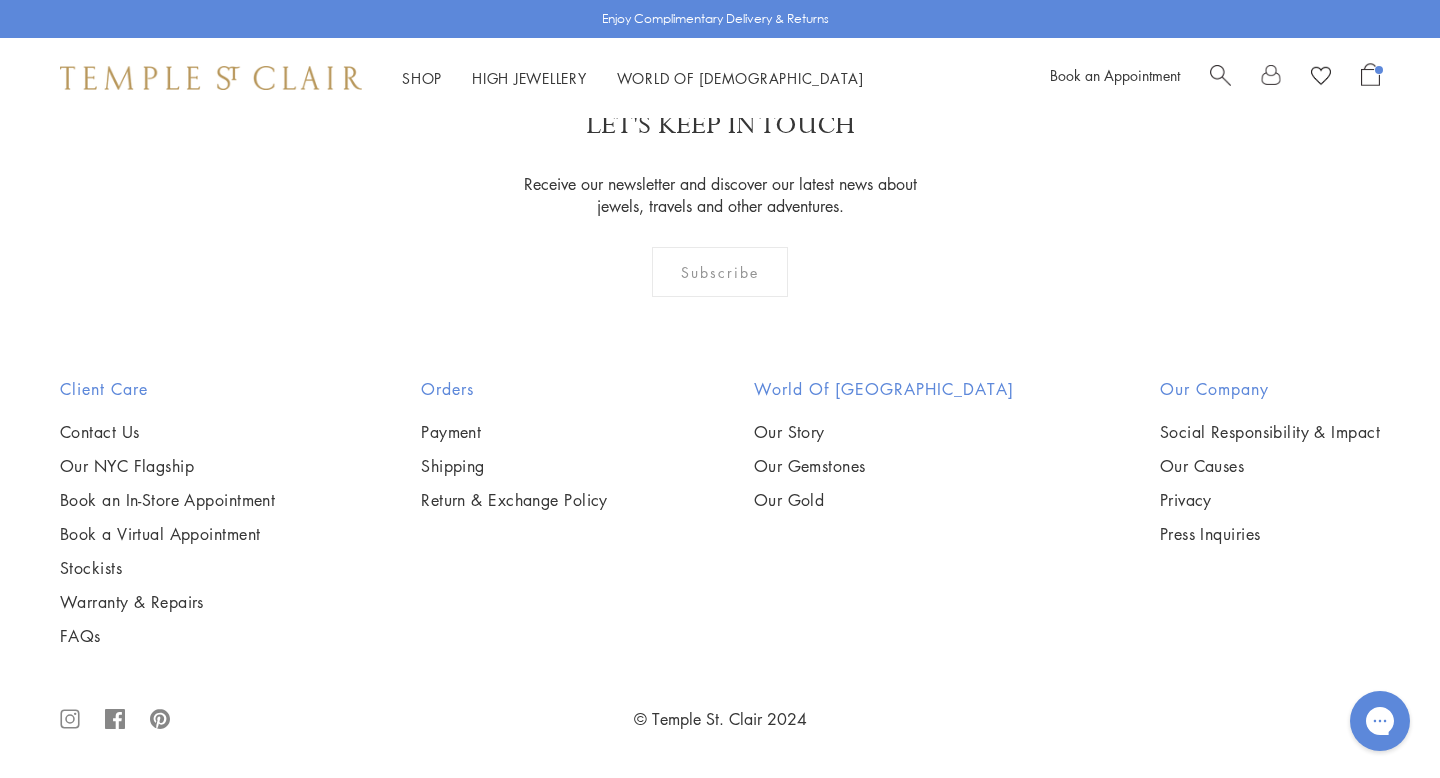 click on "3" at bounding box center [785, -52] 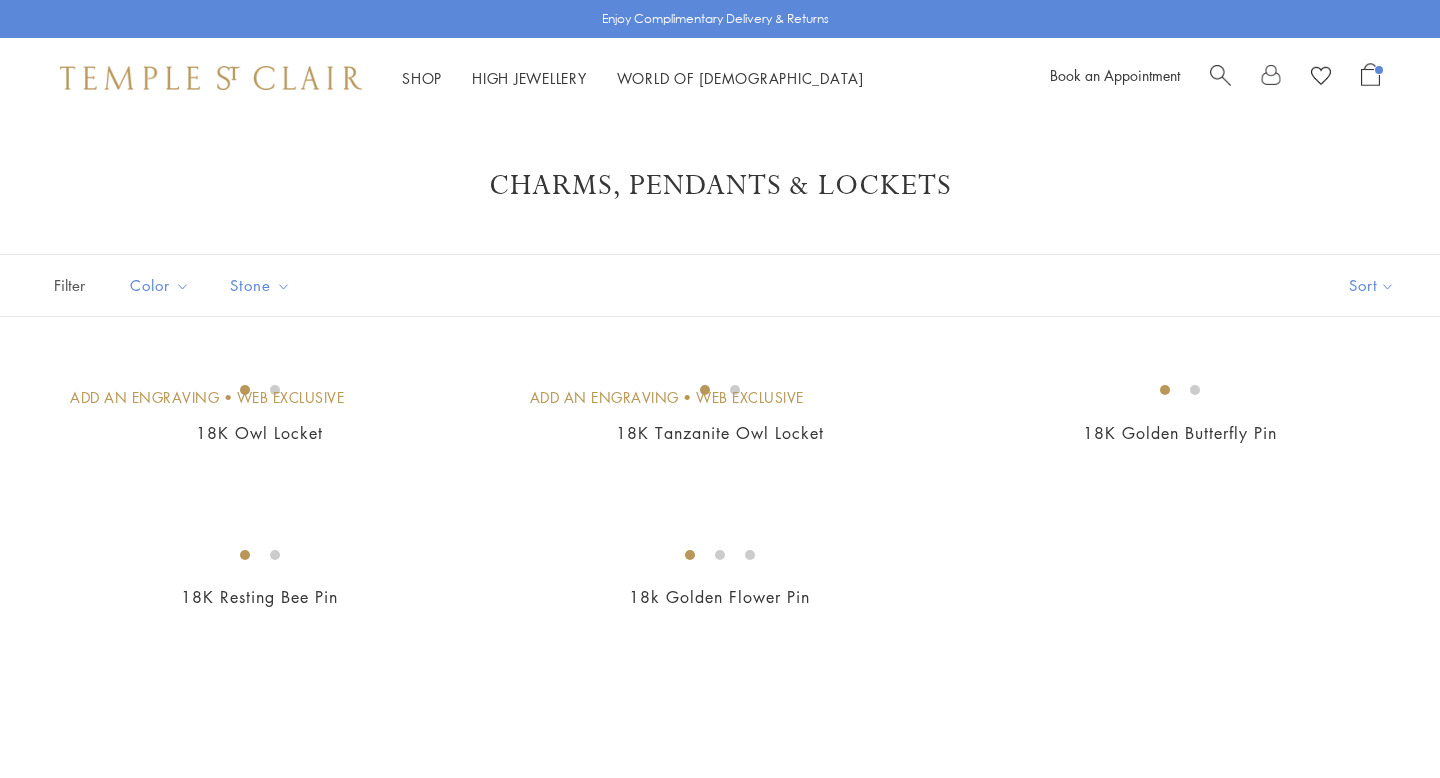 scroll, scrollTop: 0, scrollLeft: 0, axis: both 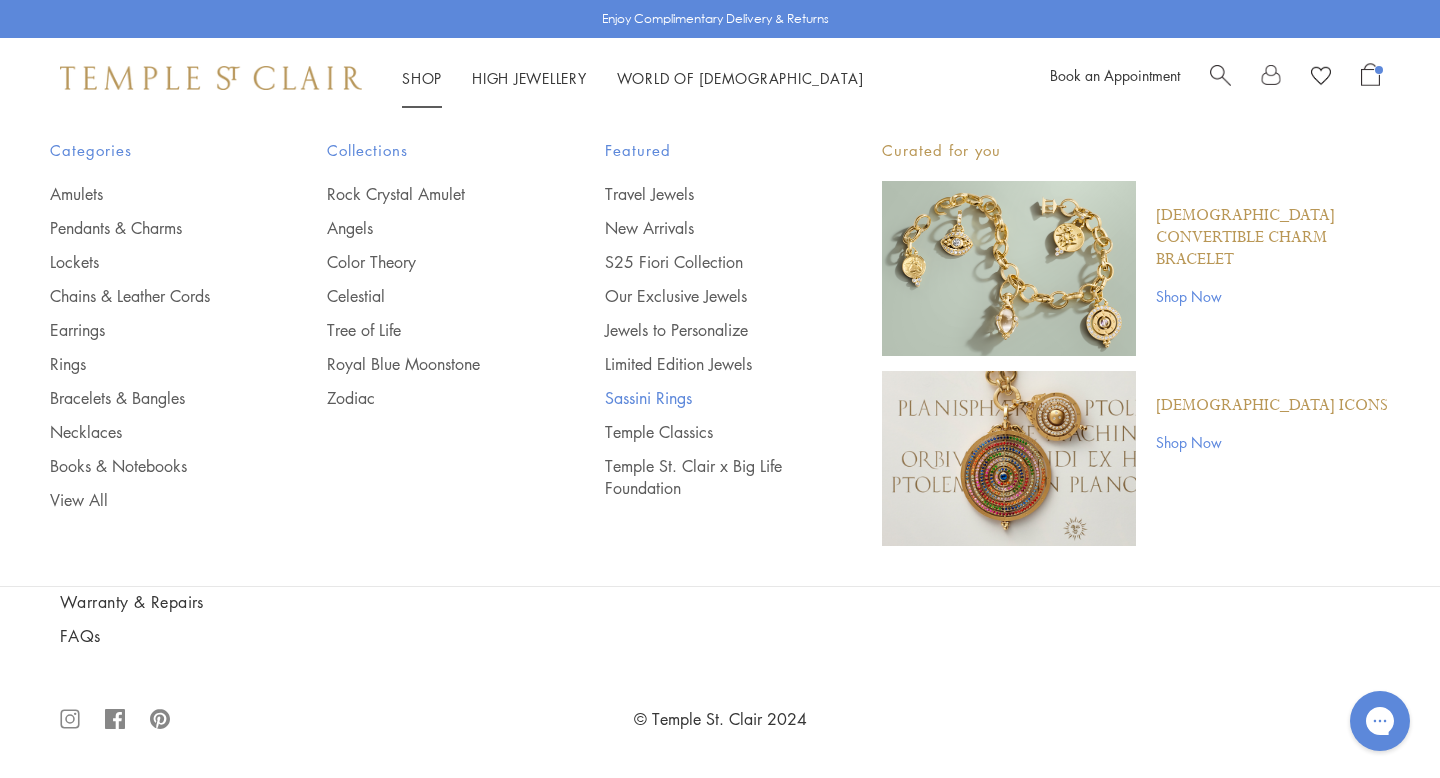 click on "Sassini Rings" at bounding box center [703, 398] 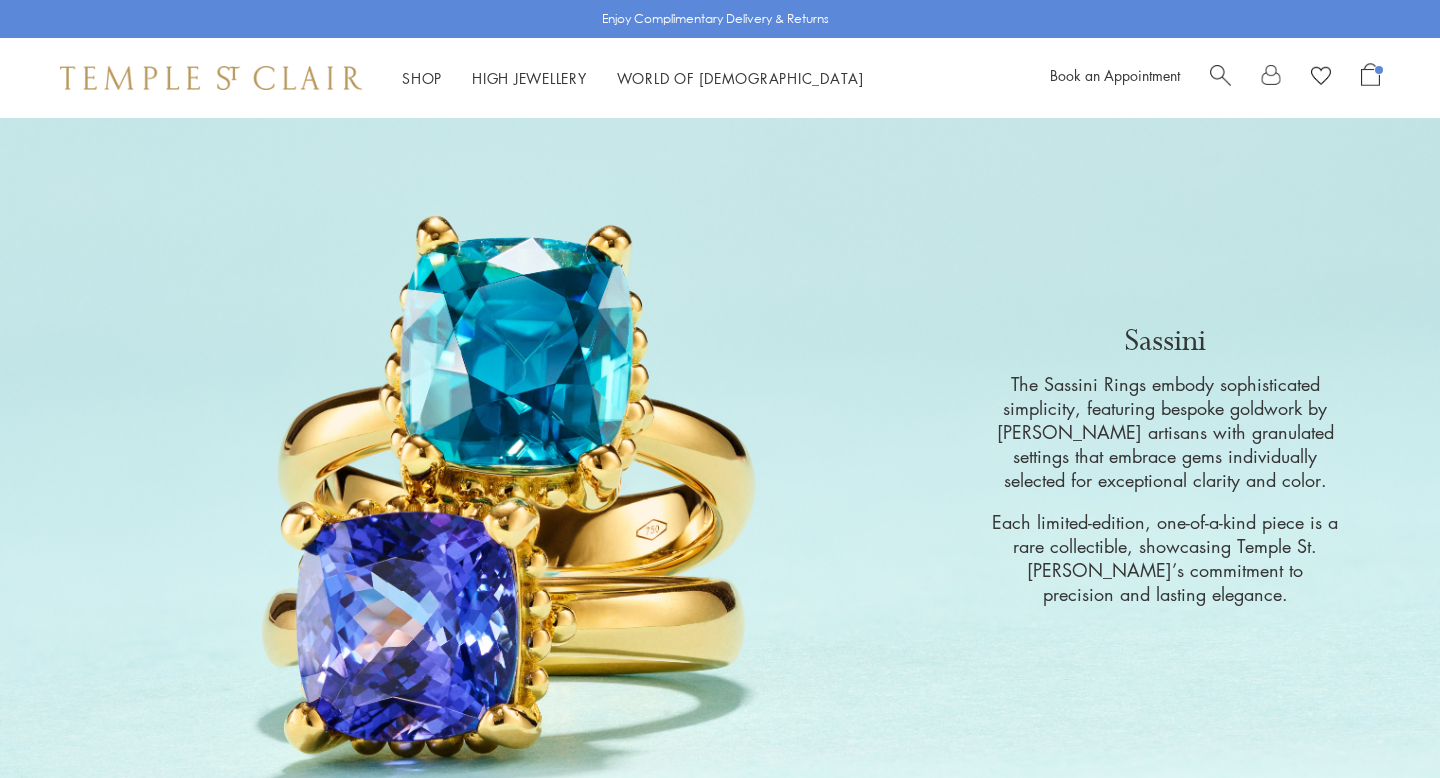 scroll, scrollTop: 0, scrollLeft: 0, axis: both 